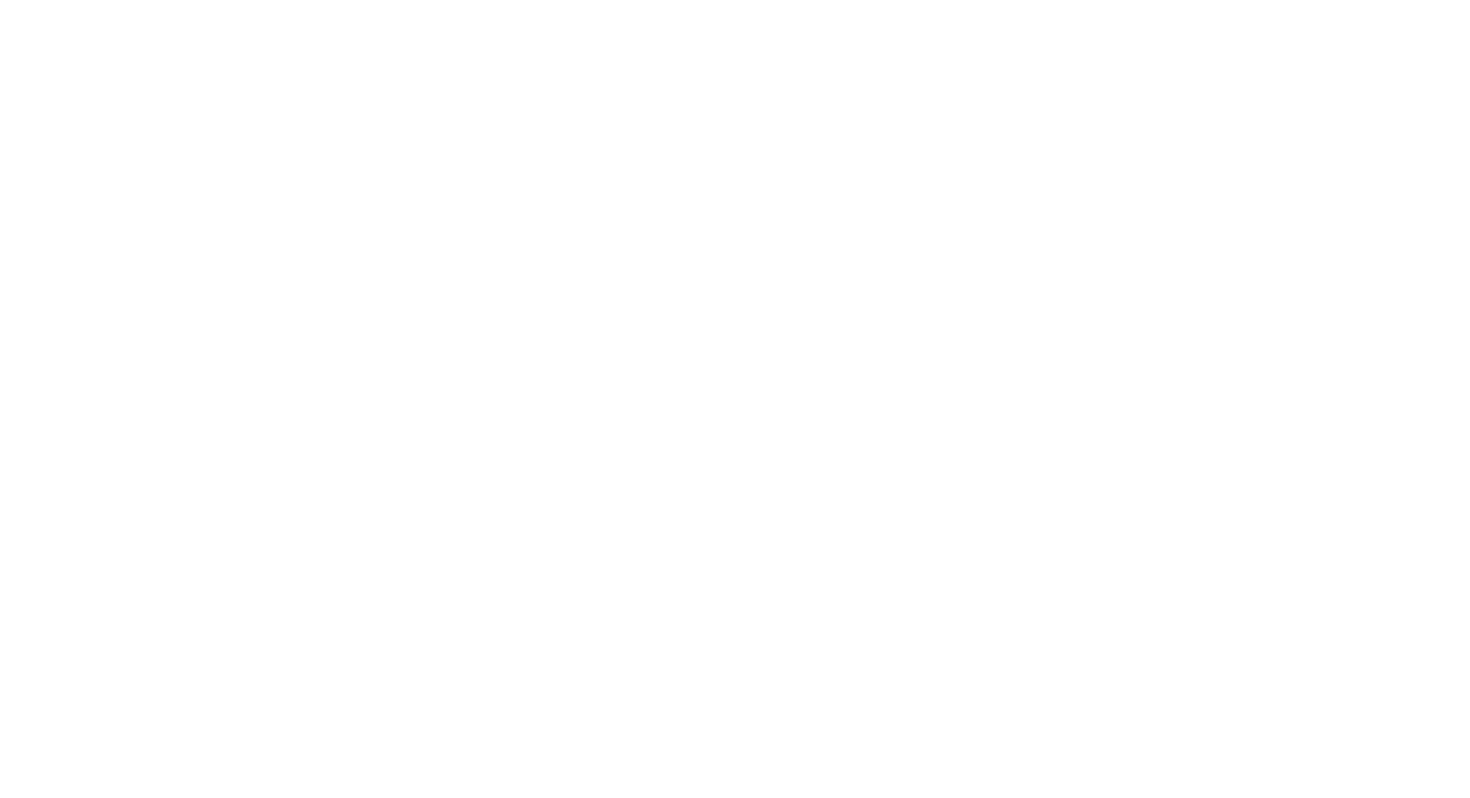 scroll, scrollTop: 0, scrollLeft: 0, axis: both 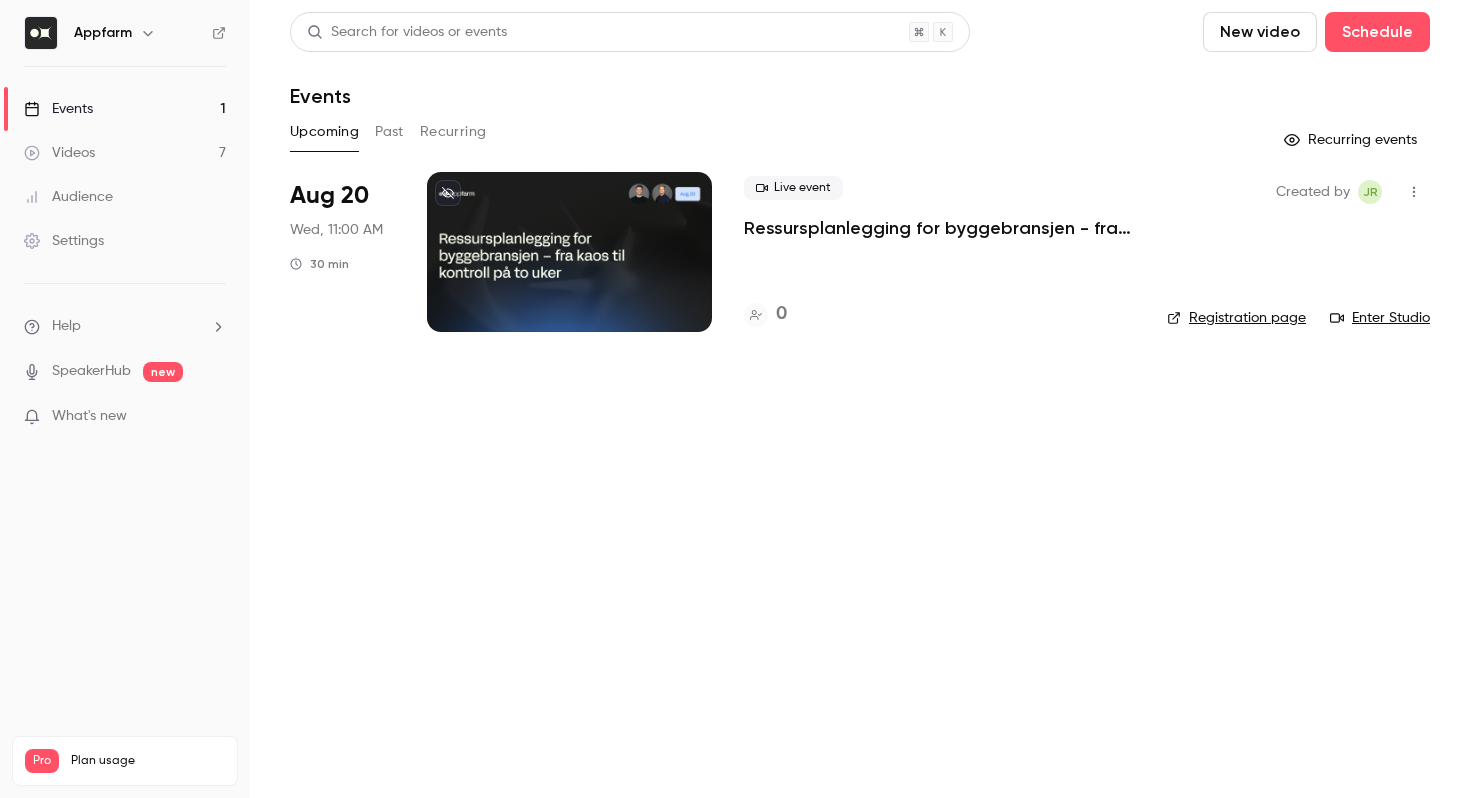 click on "Videos 7" at bounding box center (125, 153) 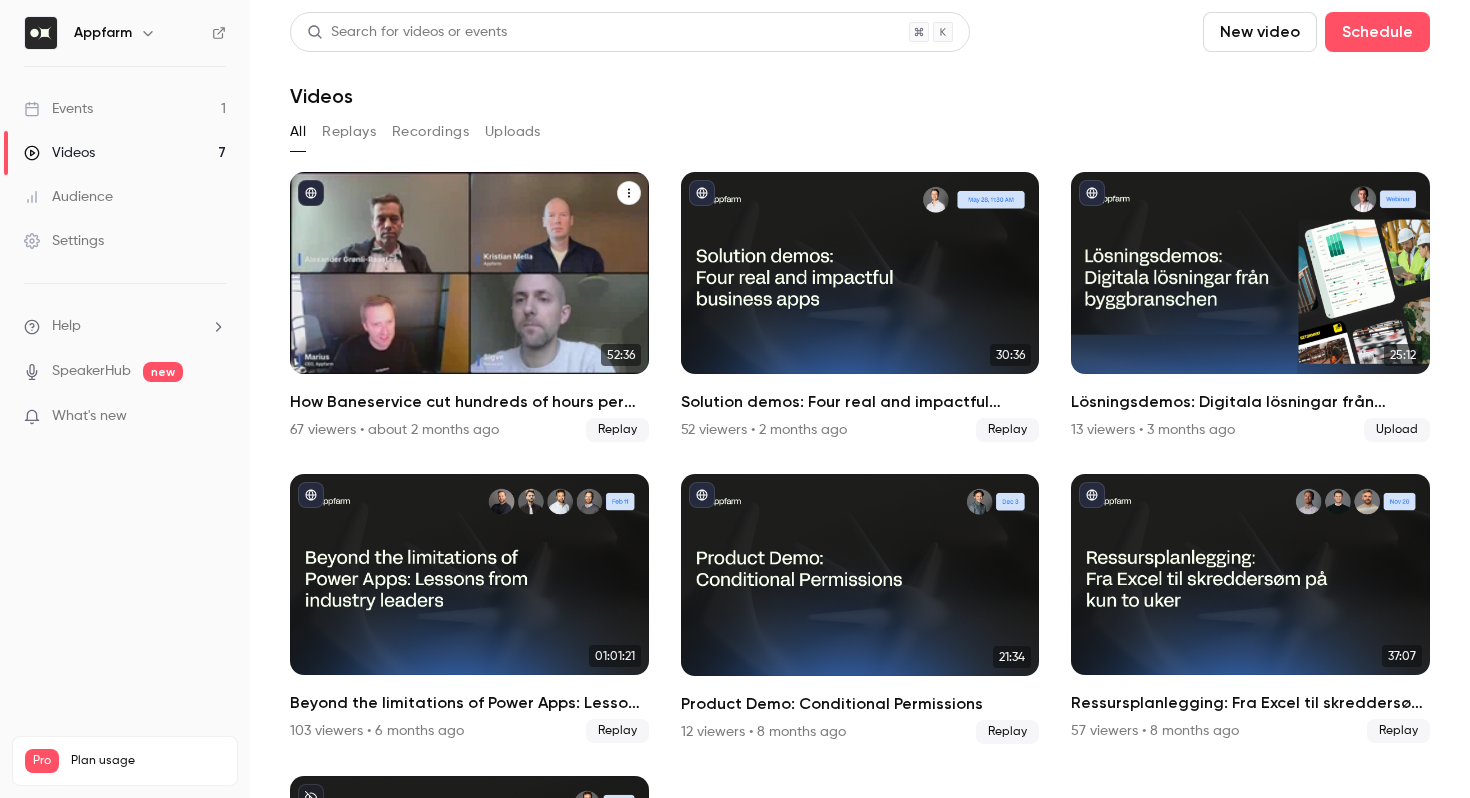 click at bounding box center [469, 273] 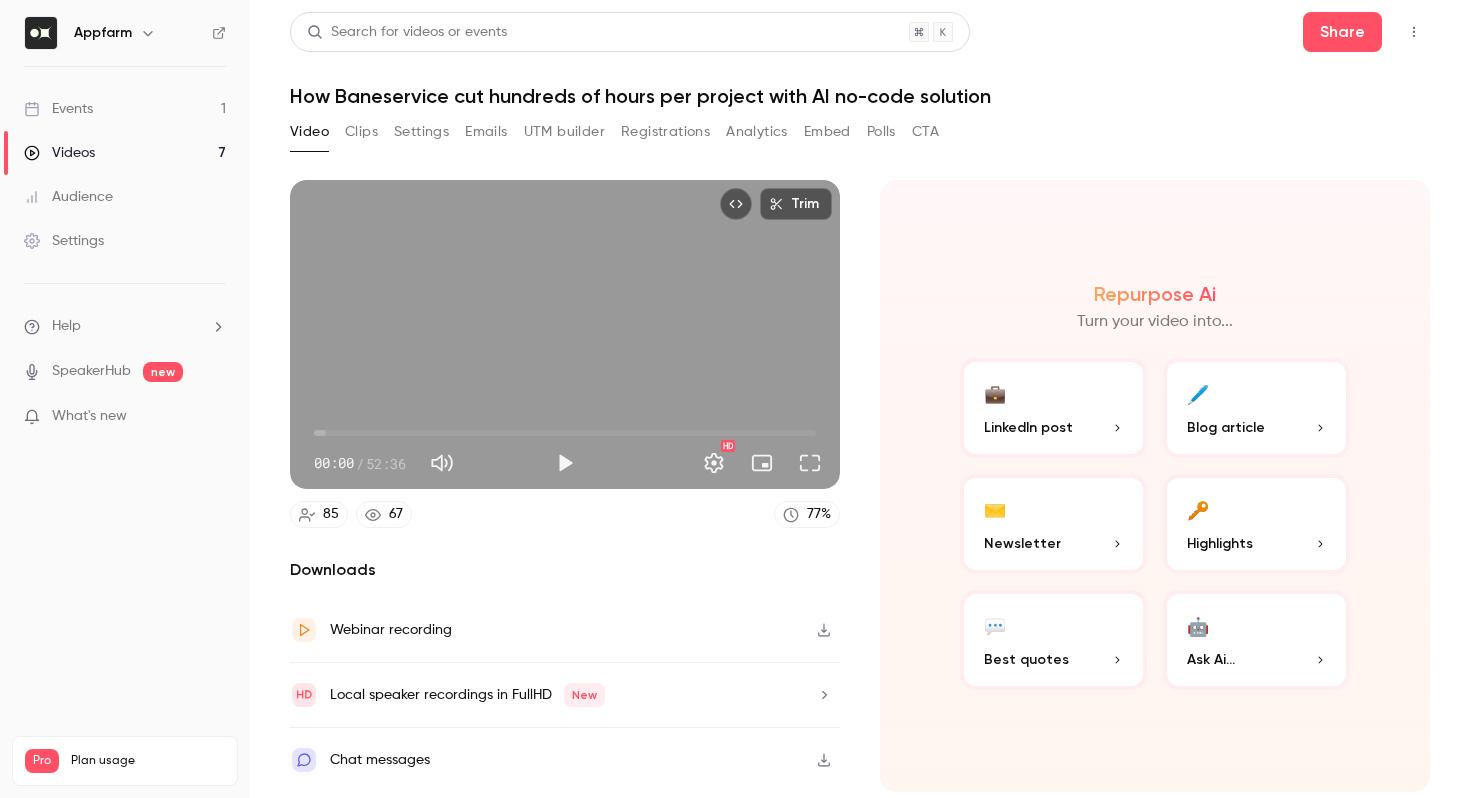 click on "🤖 Ask Ai..." at bounding box center (1256, 640) 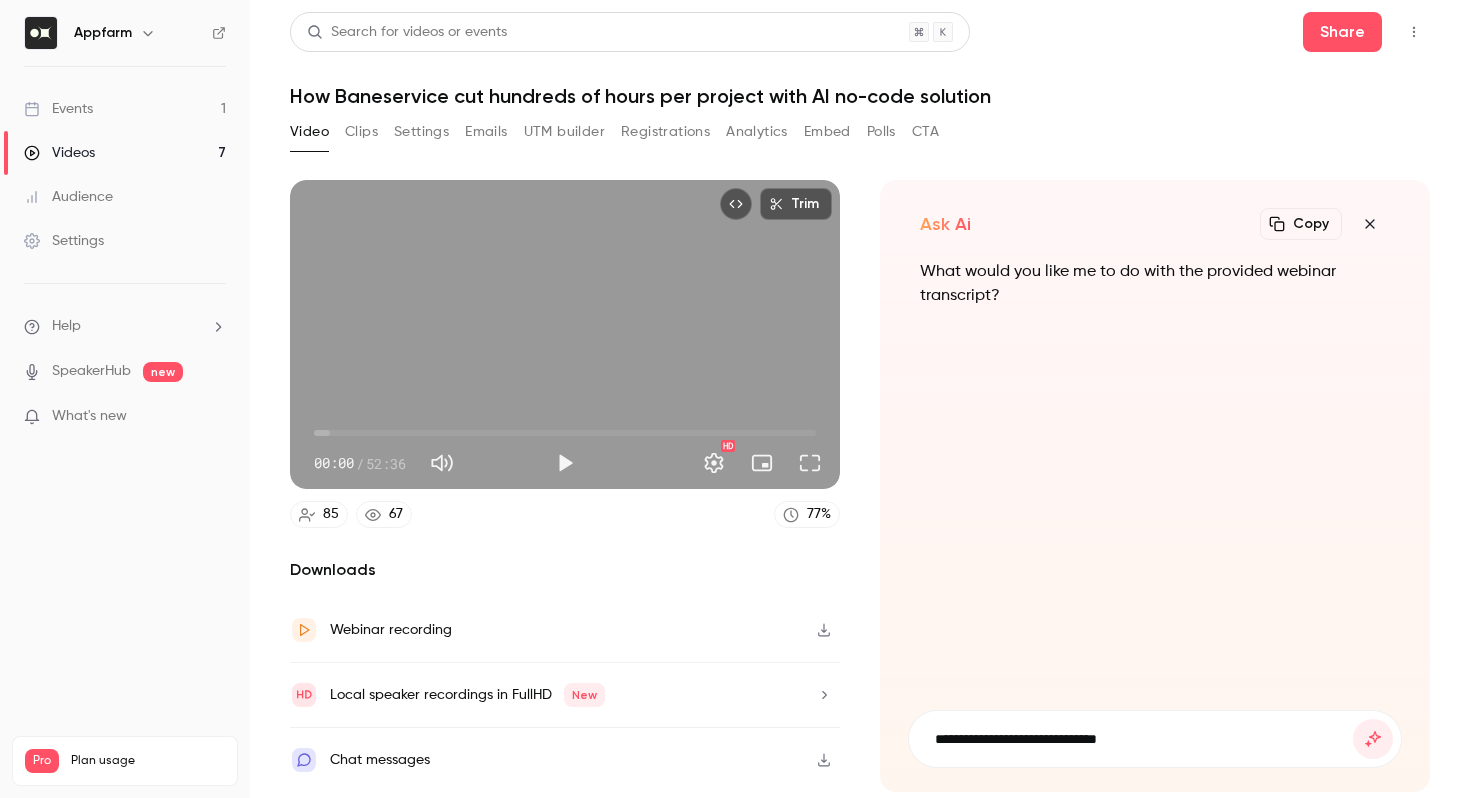 type on "**********" 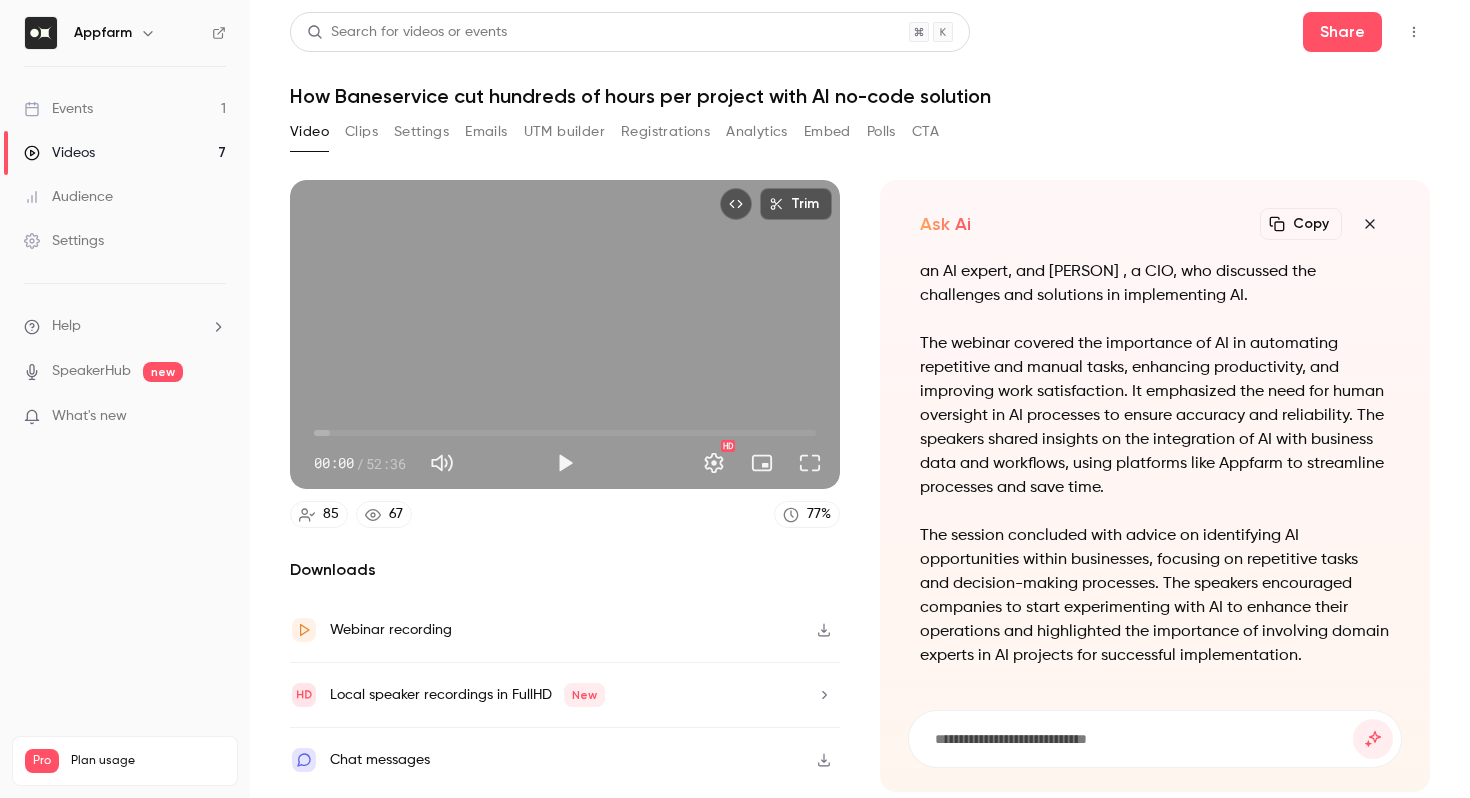 scroll, scrollTop: 0, scrollLeft: 0, axis: both 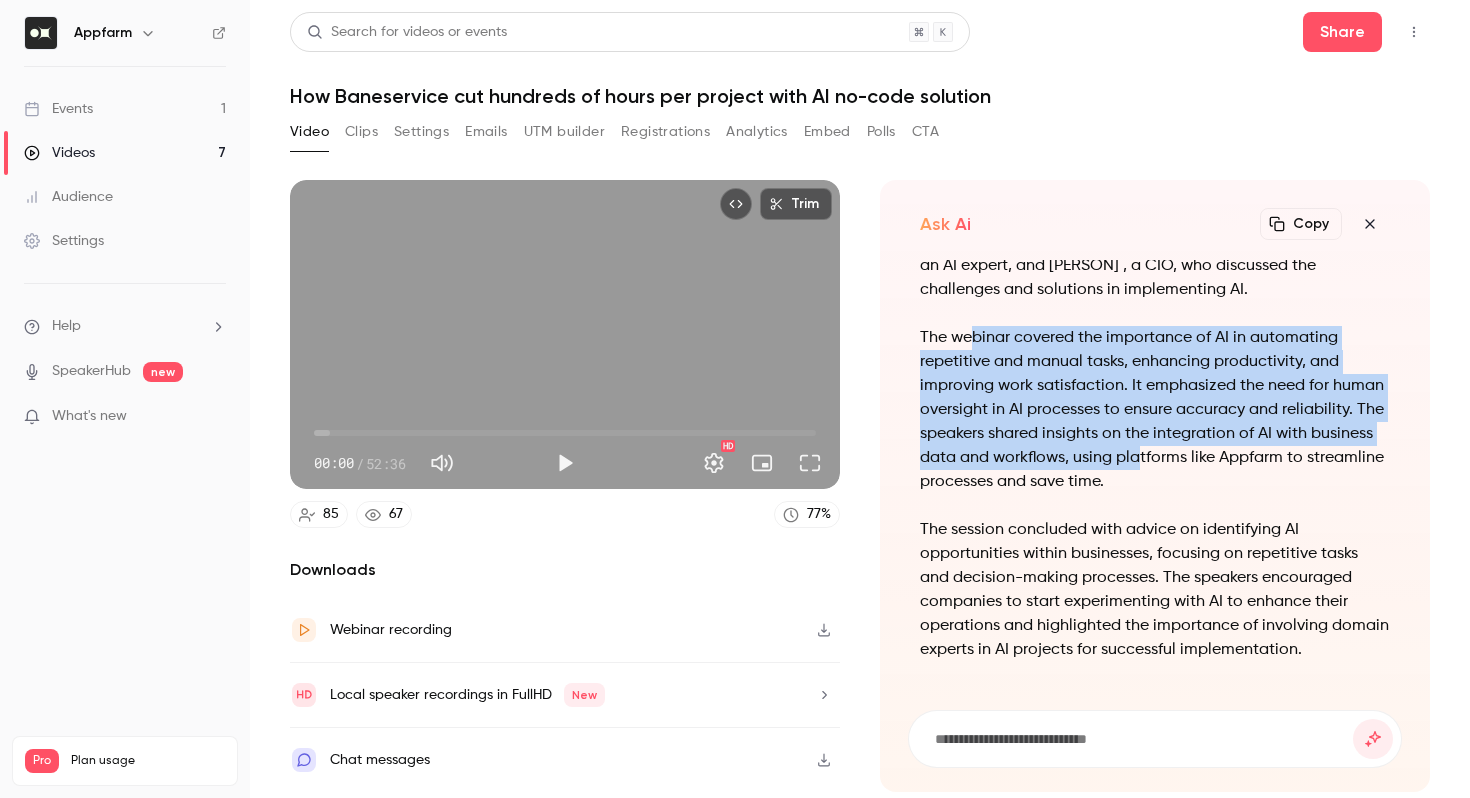 drag, startPoint x: 974, startPoint y: 349, endPoint x: 1144, endPoint y: 459, distance: 202.48457 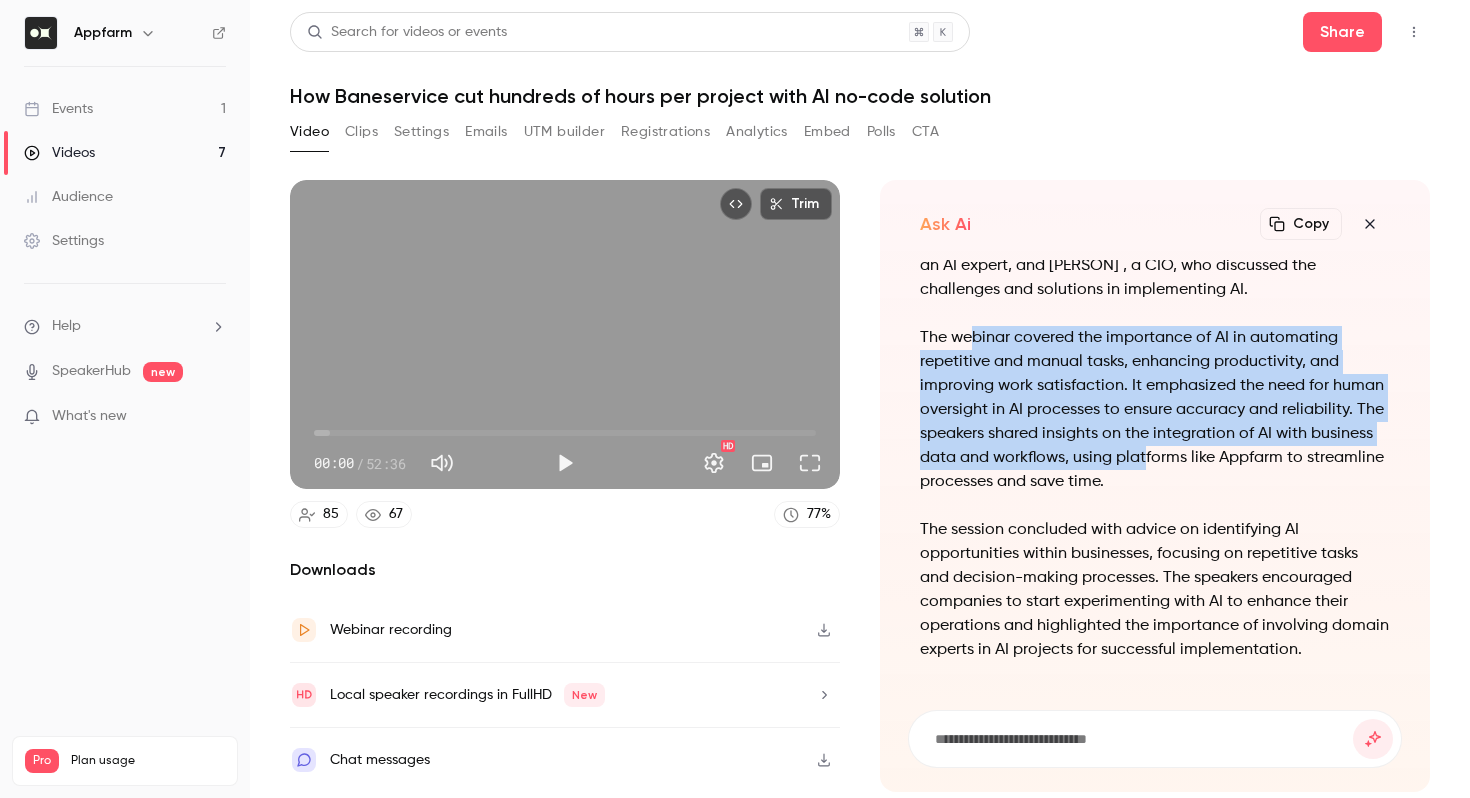 click on "The webinar covered the importance of AI in automating repetitive and manual tasks, enhancing productivity, and improving work satisfaction. It emphasized the need for human oversight in AI processes to ensure accuracy and reliability. The speakers shared insights on the integration of AI with business data and workflows, using platforms like Appfarm to streamline processes and save time." at bounding box center [1155, 410] 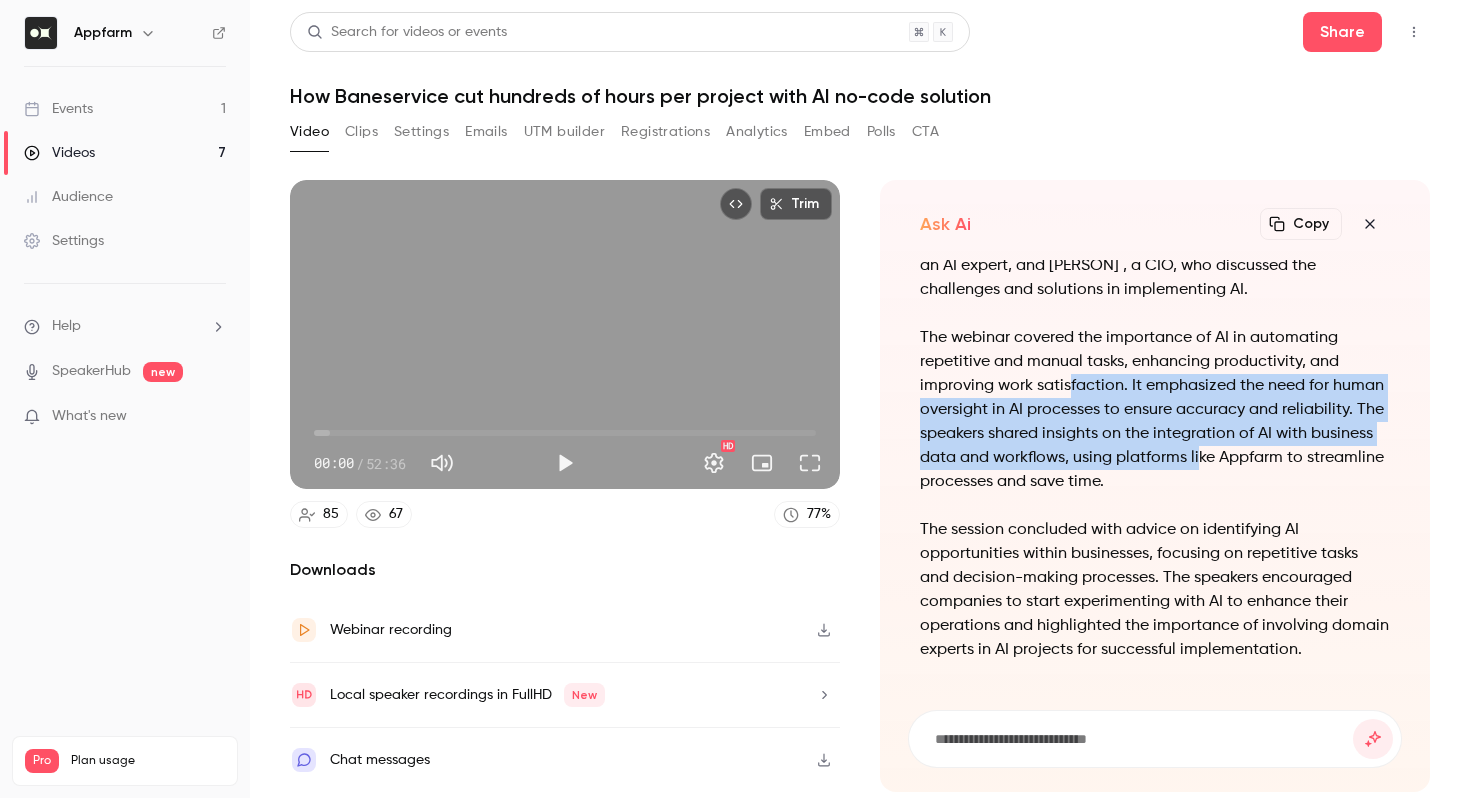 drag, startPoint x: 1193, startPoint y: 452, endPoint x: 1070, endPoint y: 395, distance: 135.56548 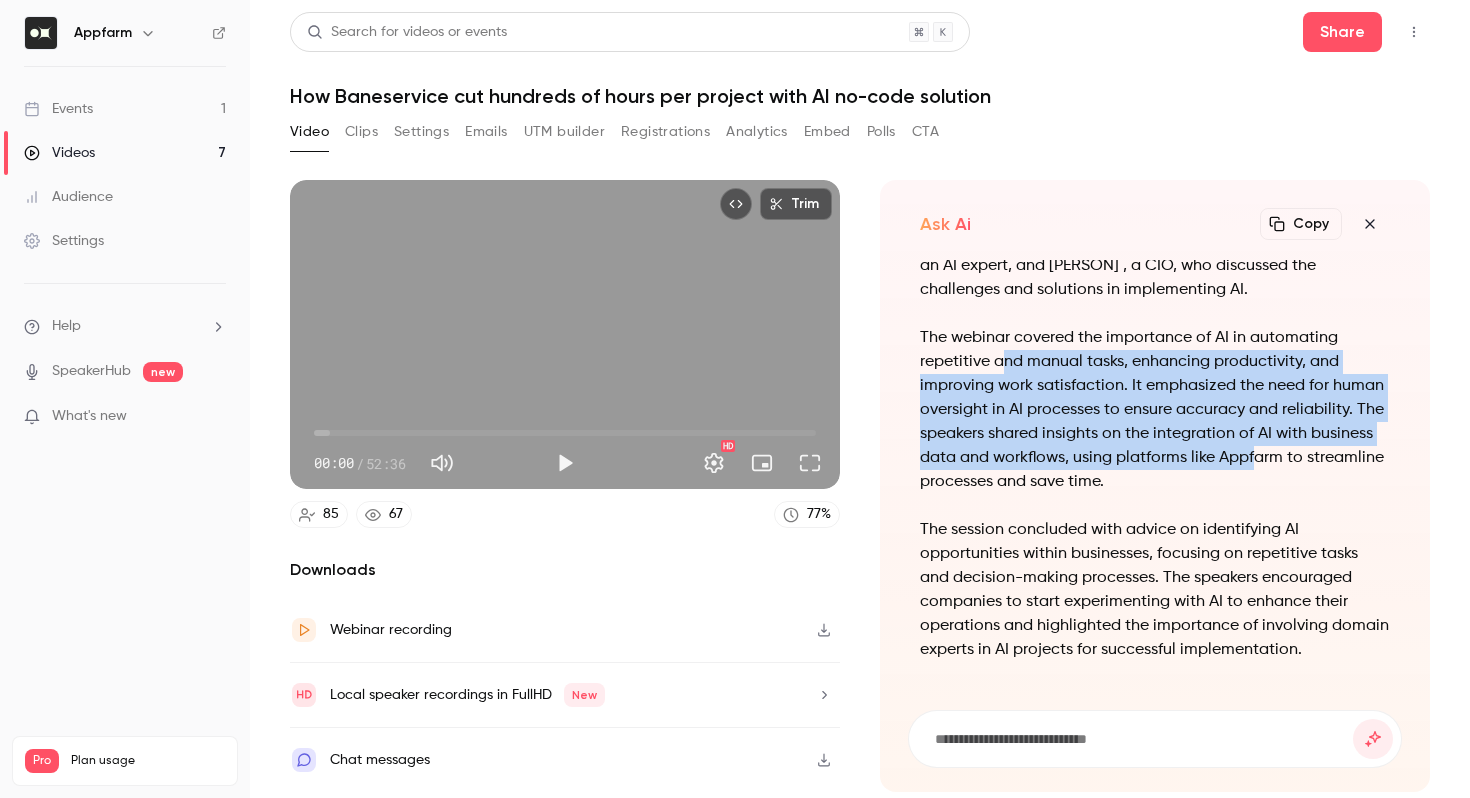drag, startPoint x: 999, startPoint y: 367, endPoint x: 1259, endPoint y: 461, distance: 276.4706 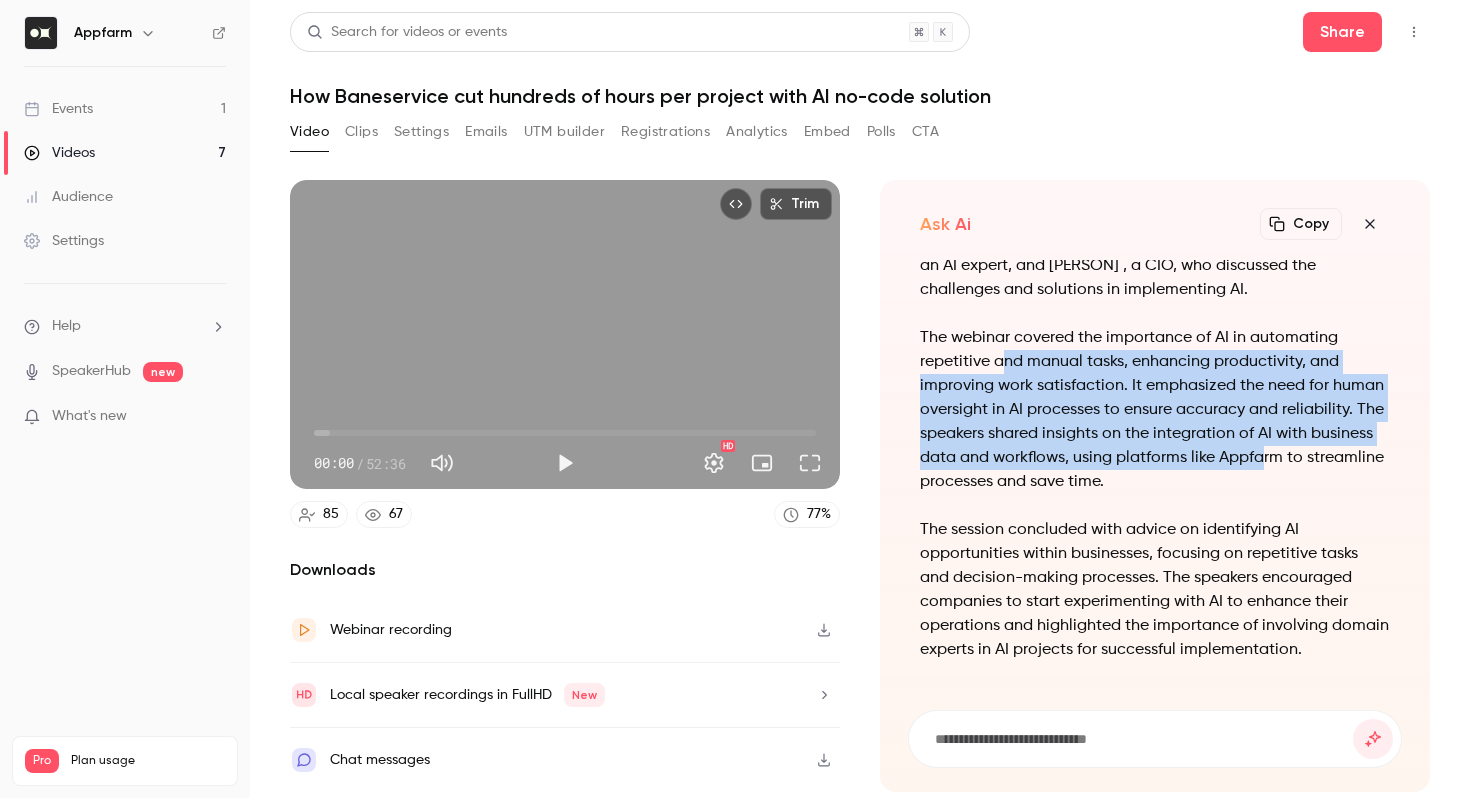 click on "The webinar covered the importance of AI in automating repetitive and manual tasks, enhancing productivity, and improving work satisfaction. It emphasized the need for human oversight in AI processes to ensure accuracy and reliability. The speakers shared insights on the integration of AI with business data and workflows, using platforms like Appfarm to streamline processes and save time." at bounding box center [1155, 410] 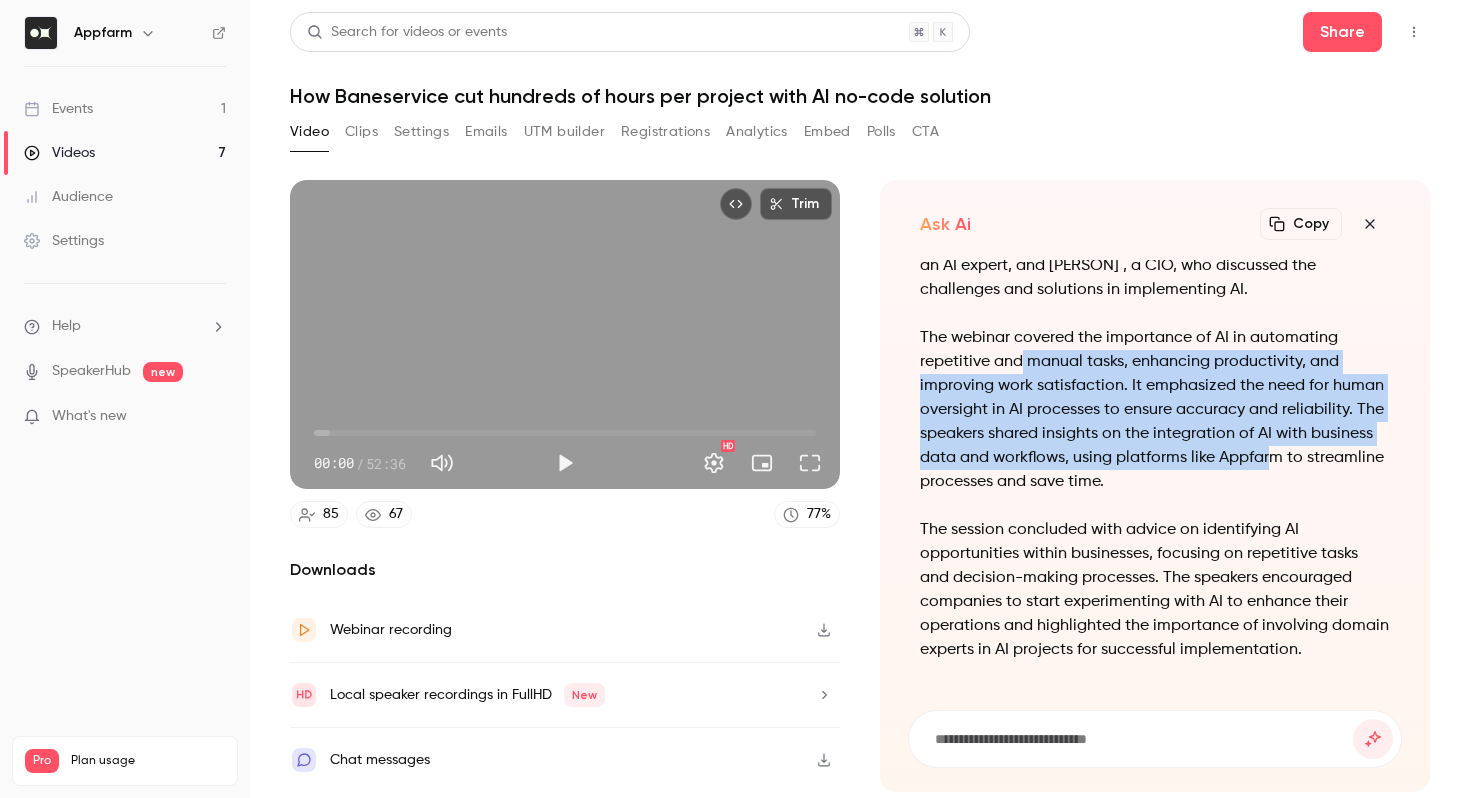 drag, startPoint x: 1023, startPoint y: 372, endPoint x: 1271, endPoint y: 451, distance: 260.2787 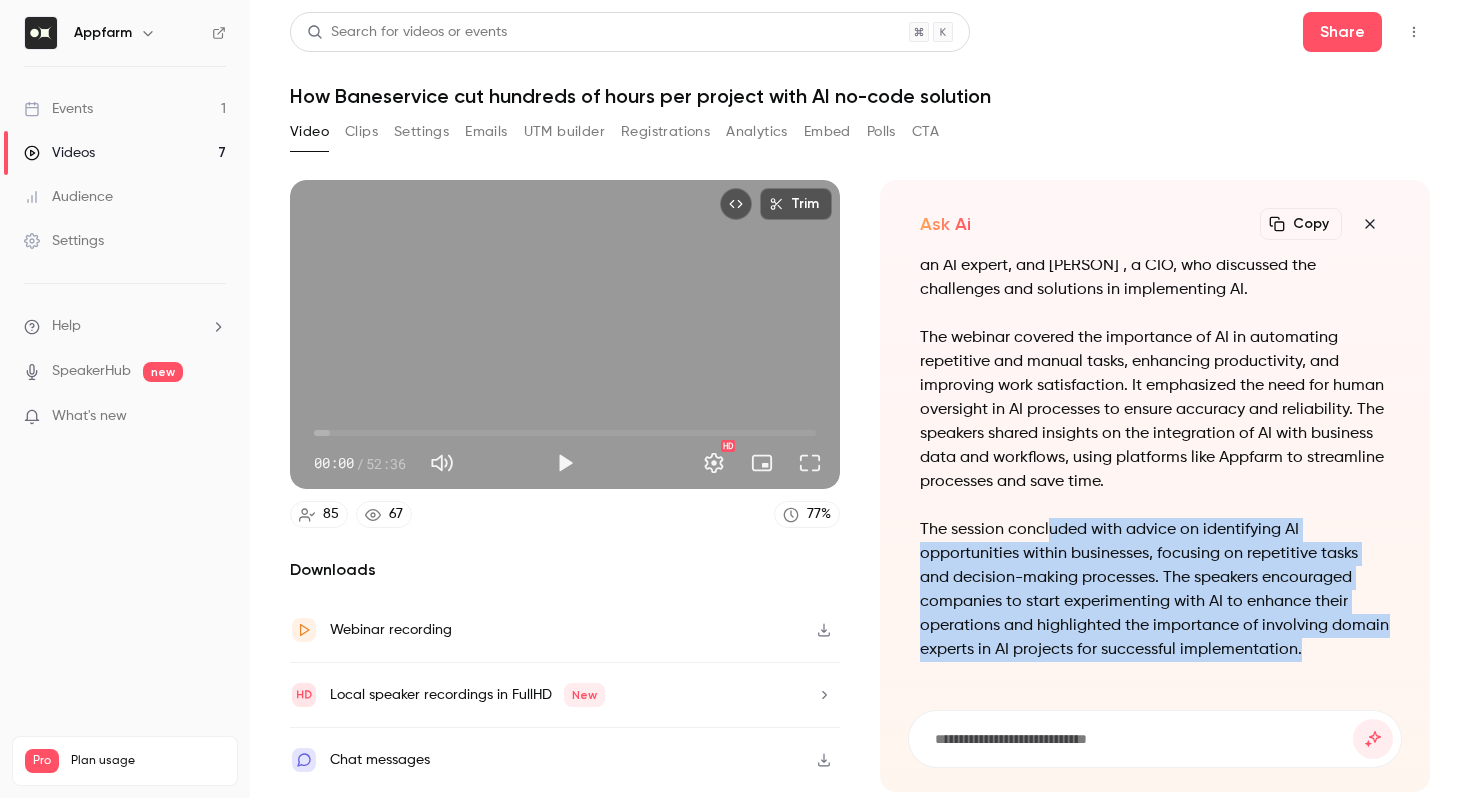 drag, startPoint x: 1046, startPoint y: 531, endPoint x: 1226, endPoint y: 668, distance: 226.20566 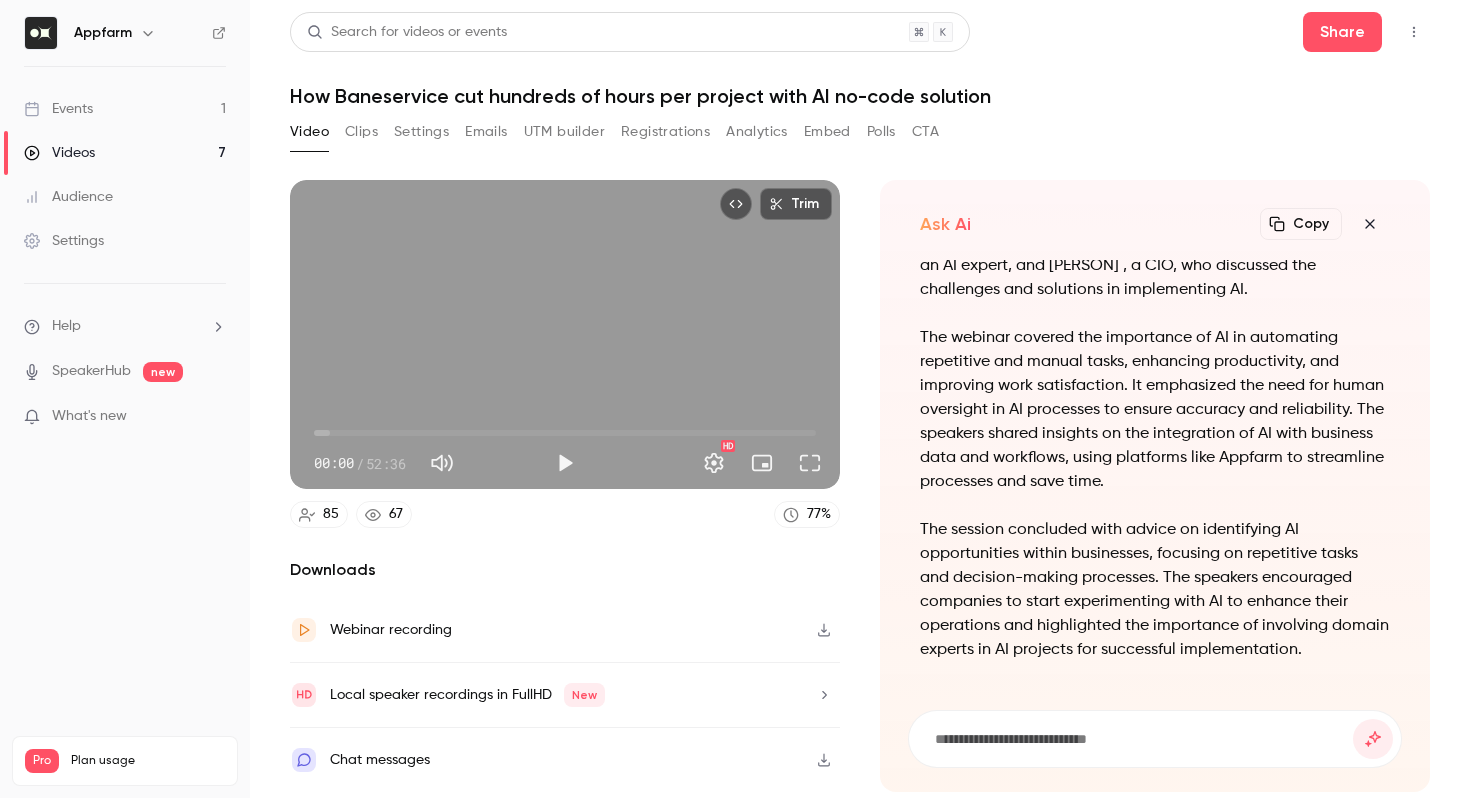 click at bounding box center [1143, 739] 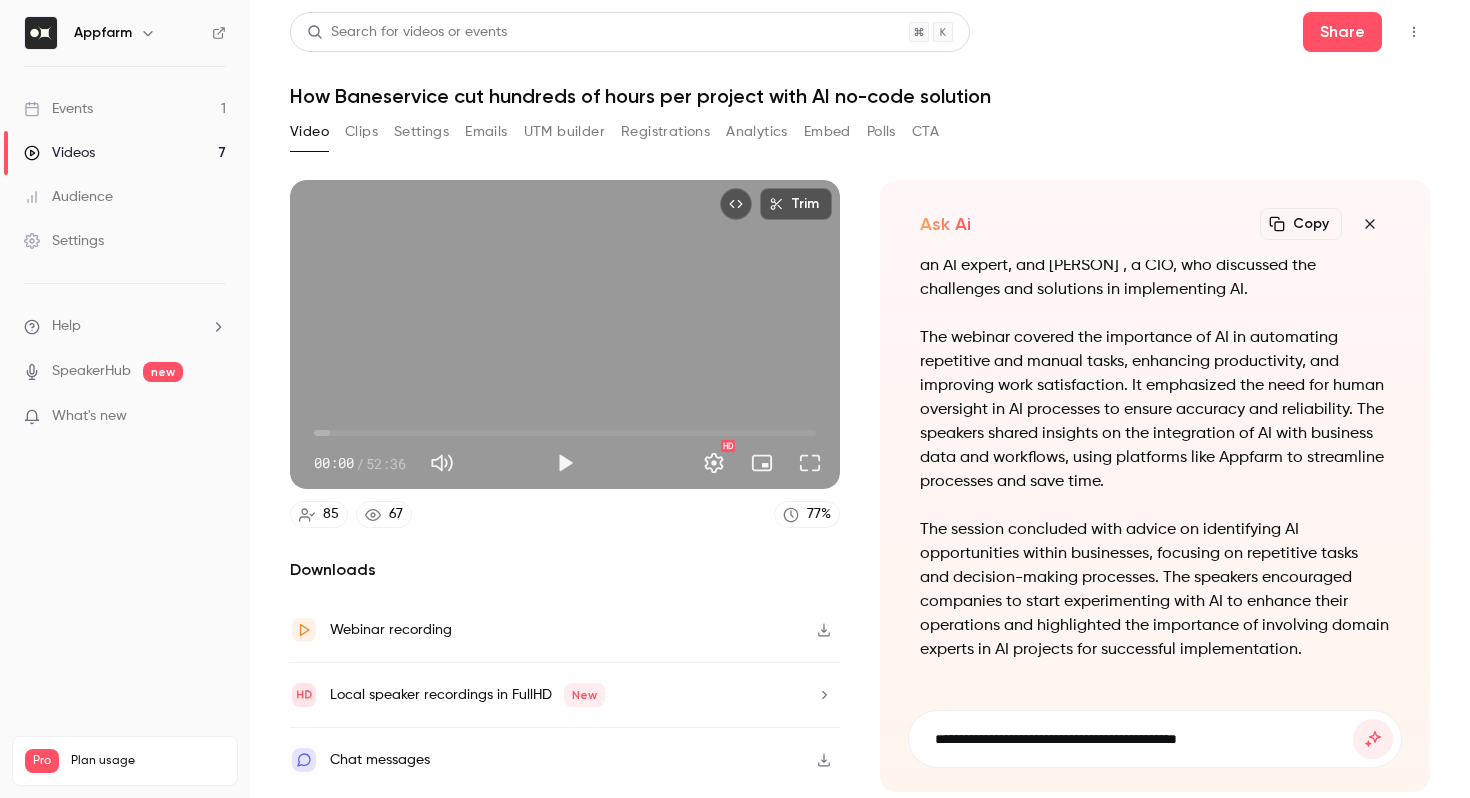 type on "**********" 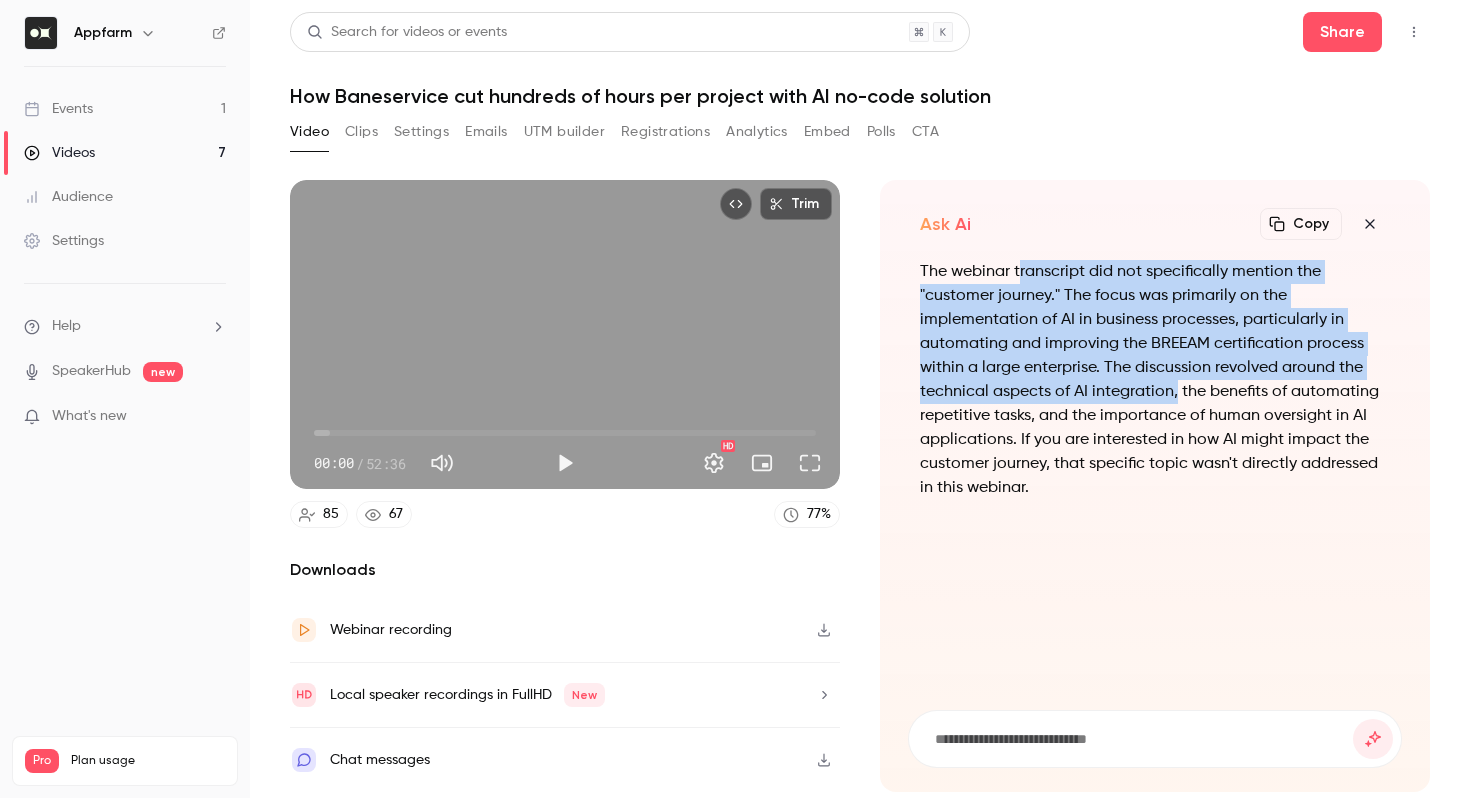 drag, startPoint x: 1018, startPoint y: 278, endPoint x: 1187, endPoint y: 408, distance: 213.21585 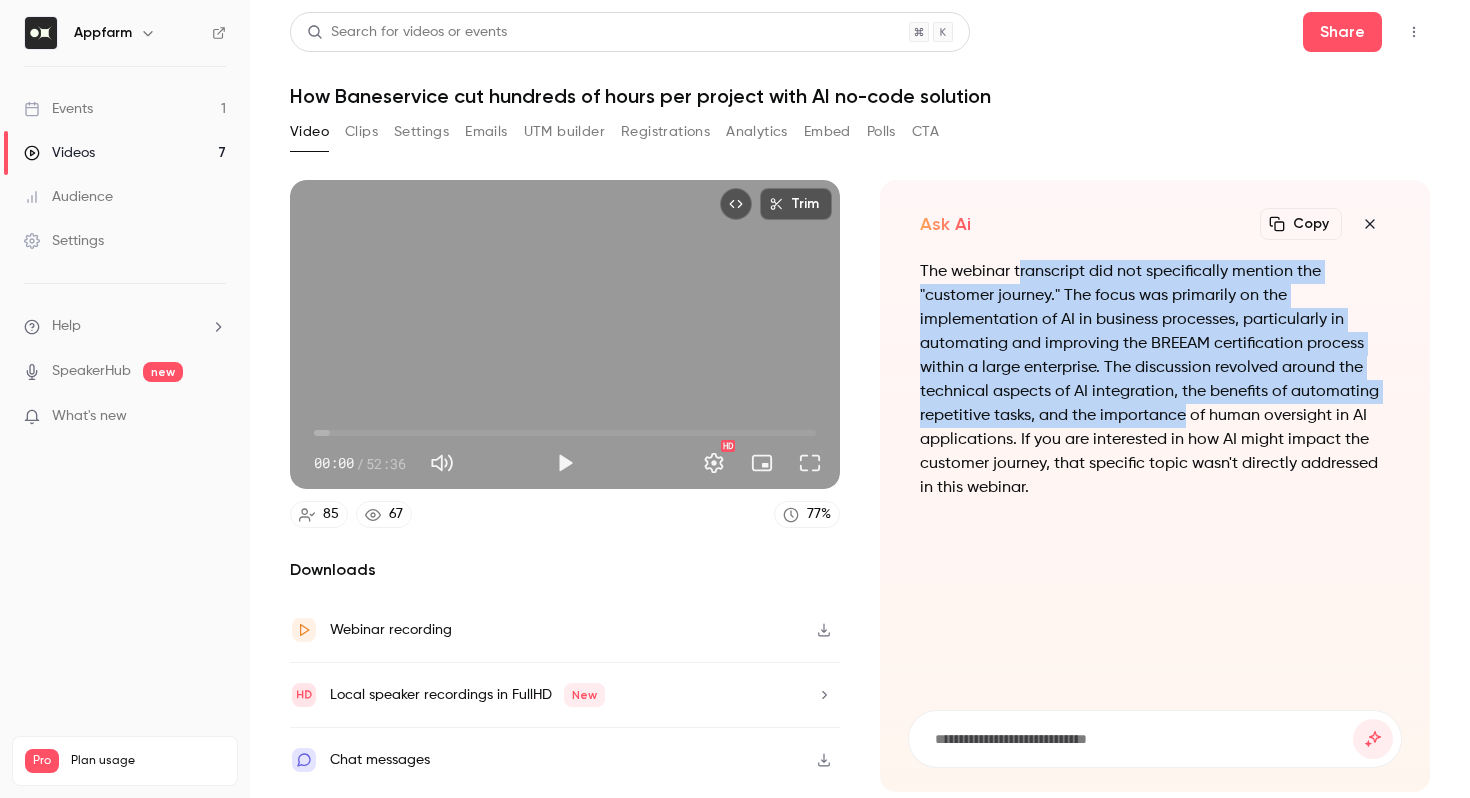 click on "The webinar transcript did not specifically mention the "customer journey." The focus was primarily on the implementation of AI in business processes, particularly in automating and improving the BREEAM certification process within a large enterprise. The discussion revolved around the technical aspects of AI integration, the benefits of automating repetitive tasks, and the importance of human oversight in AI applications. If you are interested in how AI might impact the customer journey, that specific topic wasn't directly addressed in this webinar." at bounding box center (1155, 380) 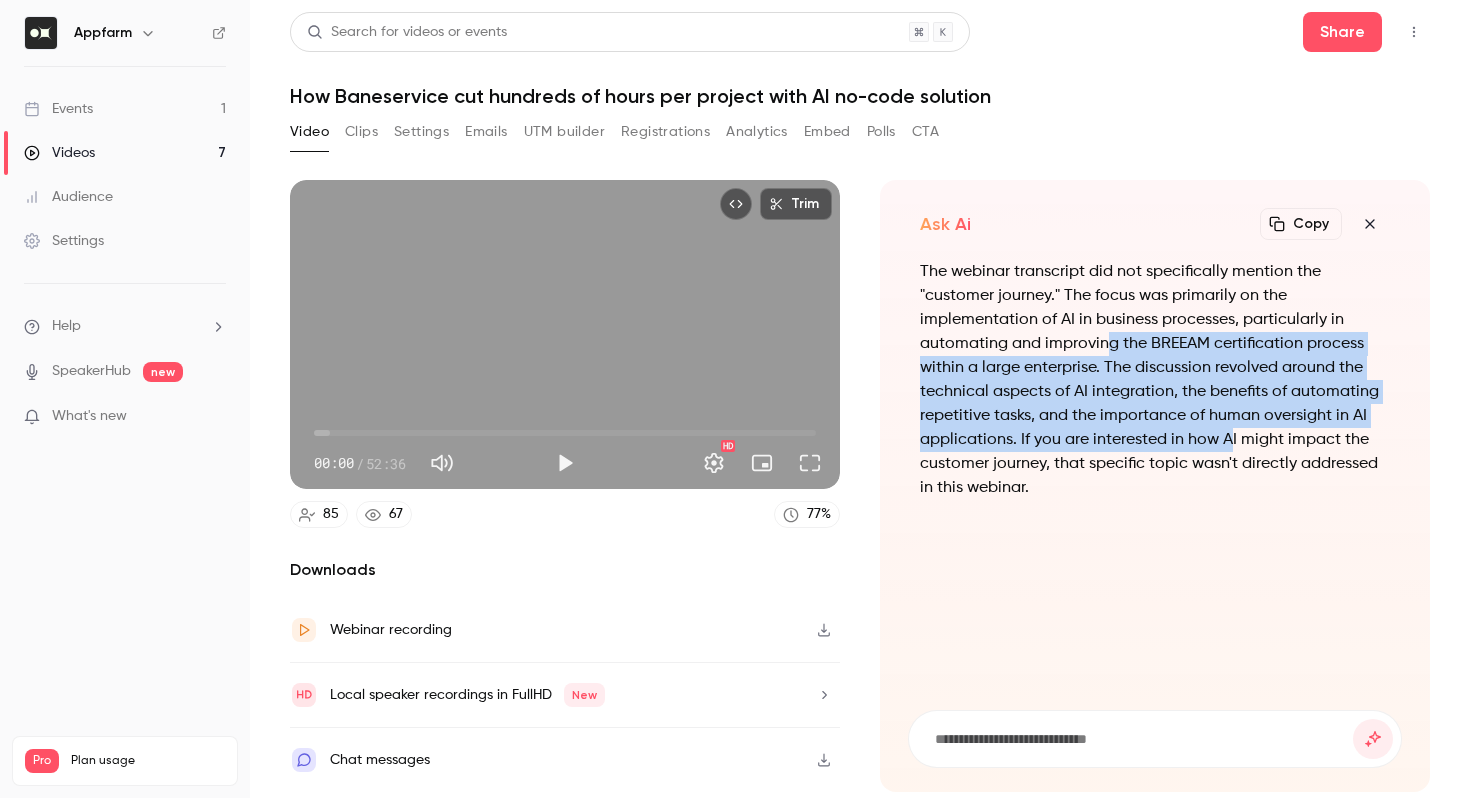 drag, startPoint x: 1199, startPoint y: 430, endPoint x: 1101, endPoint y: 343, distance: 131.04579 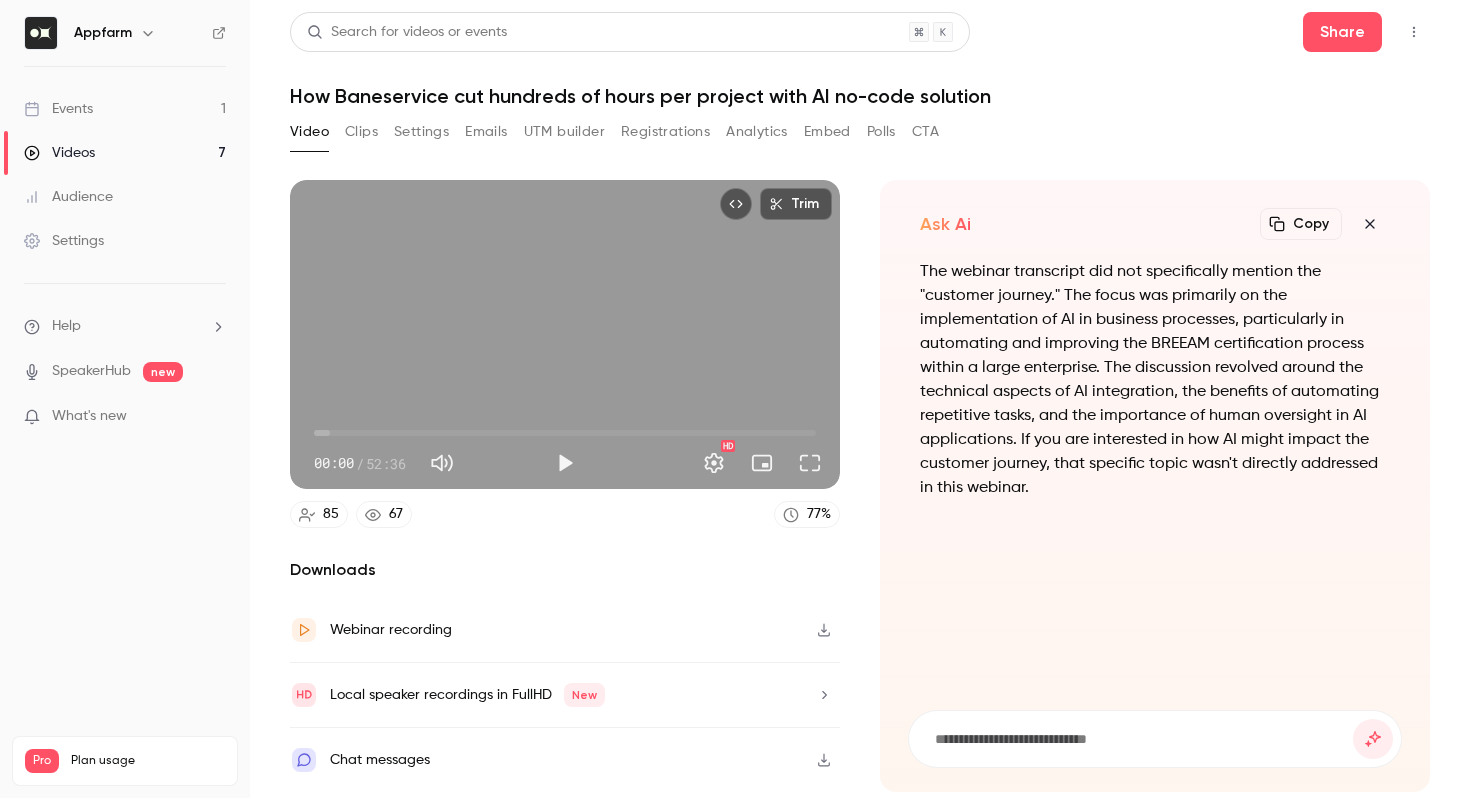 click on "The webinar transcript did not specifically mention the "customer journey." The focus was primarily on the implementation of AI in business processes, particularly in automating and improving the BREEAM certification process within a large enterprise. The discussion revolved around the technical aspects of AI integration, the benefits of automating repetitive tasks, and the importance of human oversight in AI applications. If you are interested in how AI might impact the customer journey, that specific topic wasn't directly addressed in this webinar." at bounding box center [1155, 380] 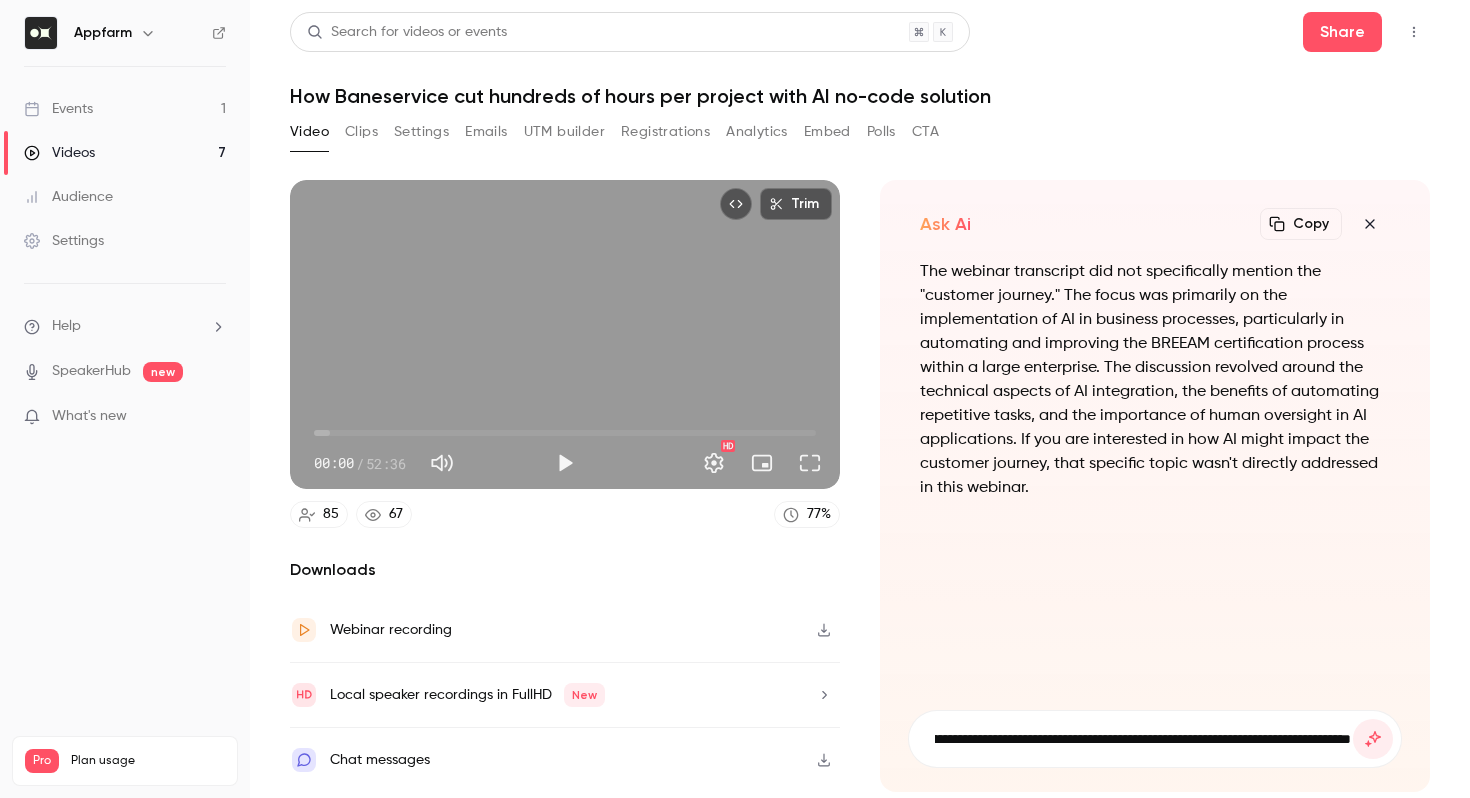scroll, scrollTop: 0, scrollLeft: 339, axis: horizontal 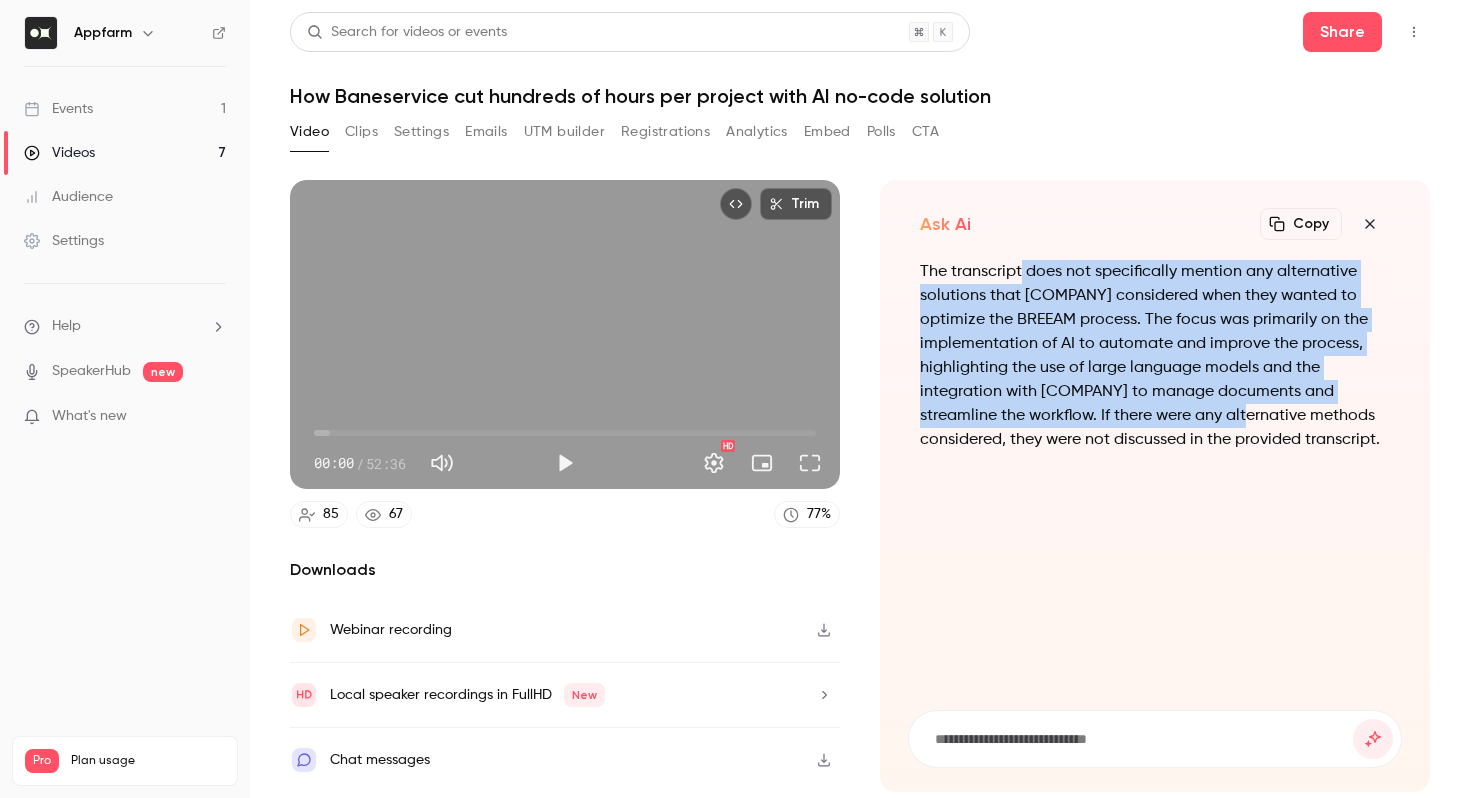 drag, startPoint x: 1019, startPoint y: 279, endPoint x: 1247, endPoint y: 429, distance: 272.91757 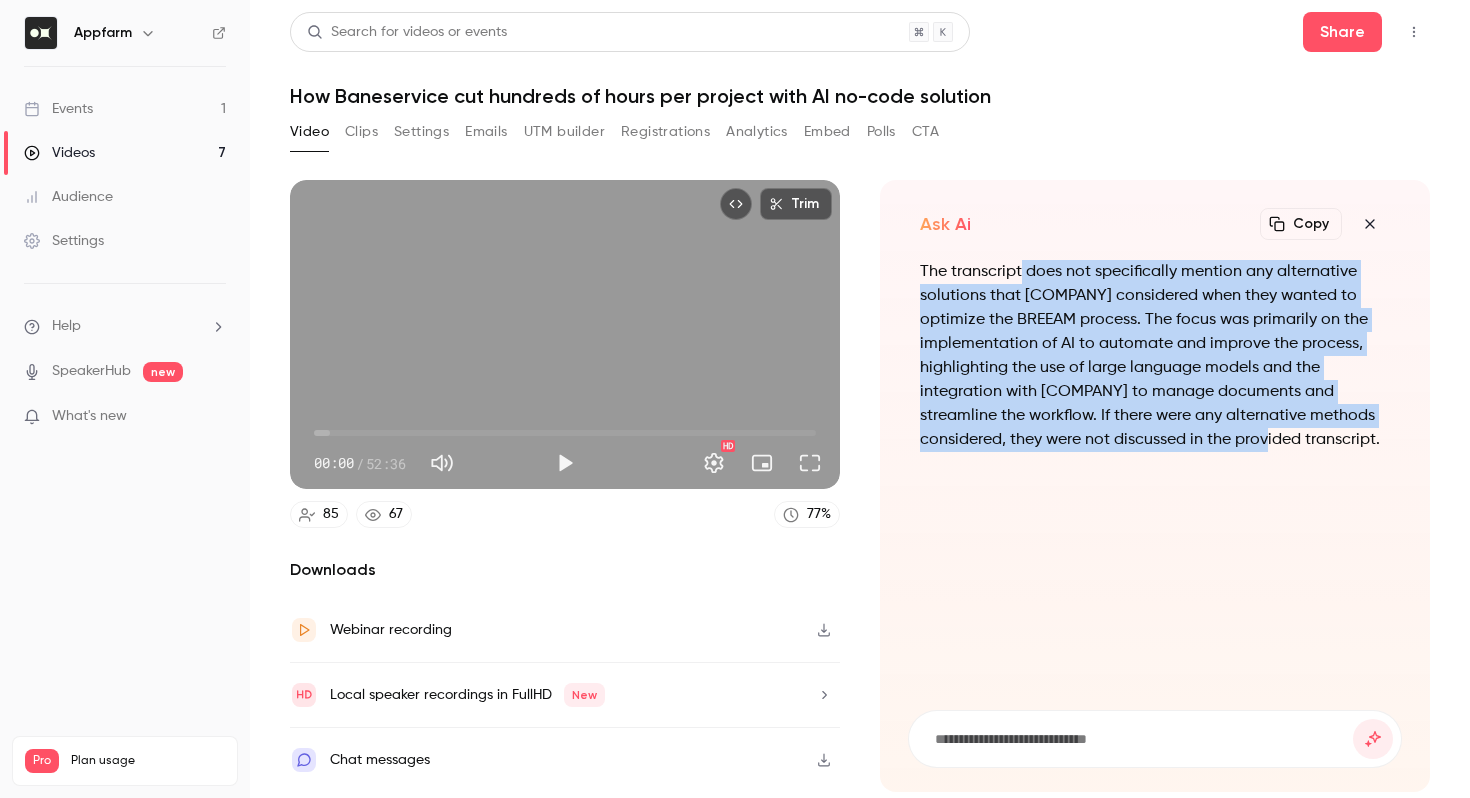click on "The transcript does not specifically mention any alternative solutions that [COMPANY] considered when they wanted to optimize the BREEAM process. The focus was primarily on the implementation of AI to automate and improve the process, highlighting the use of large language models and the integration with [COMPANY] to manage documents and streamline the workflow. If there were any alternative methods considered, they were not discussed in the provided transcript." at bounding box center [1155, 356] 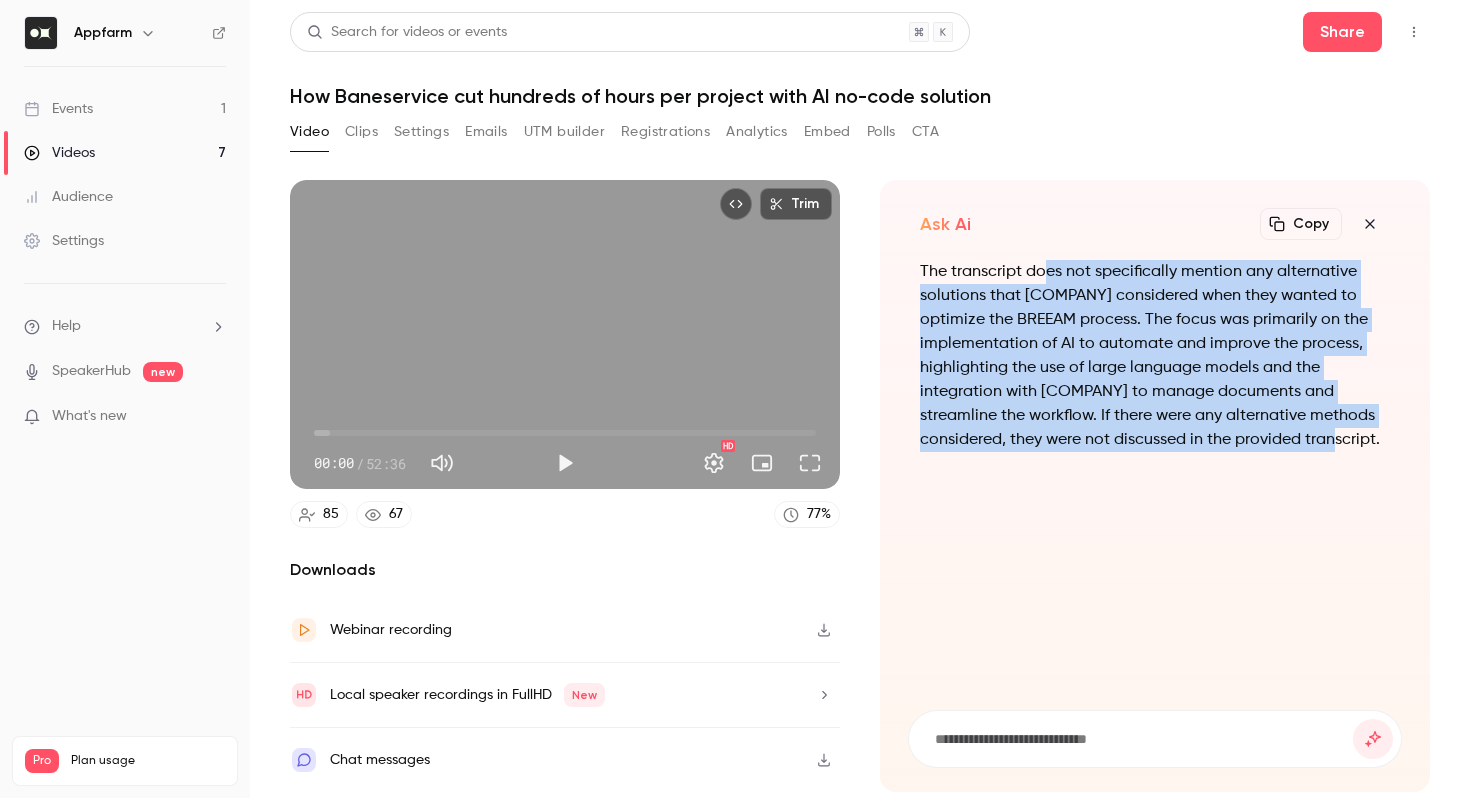 drag, startPoint x: 1279, startPoint y: 426, endPoint x: 1044, endPoint y: 283, distance: 275.08908 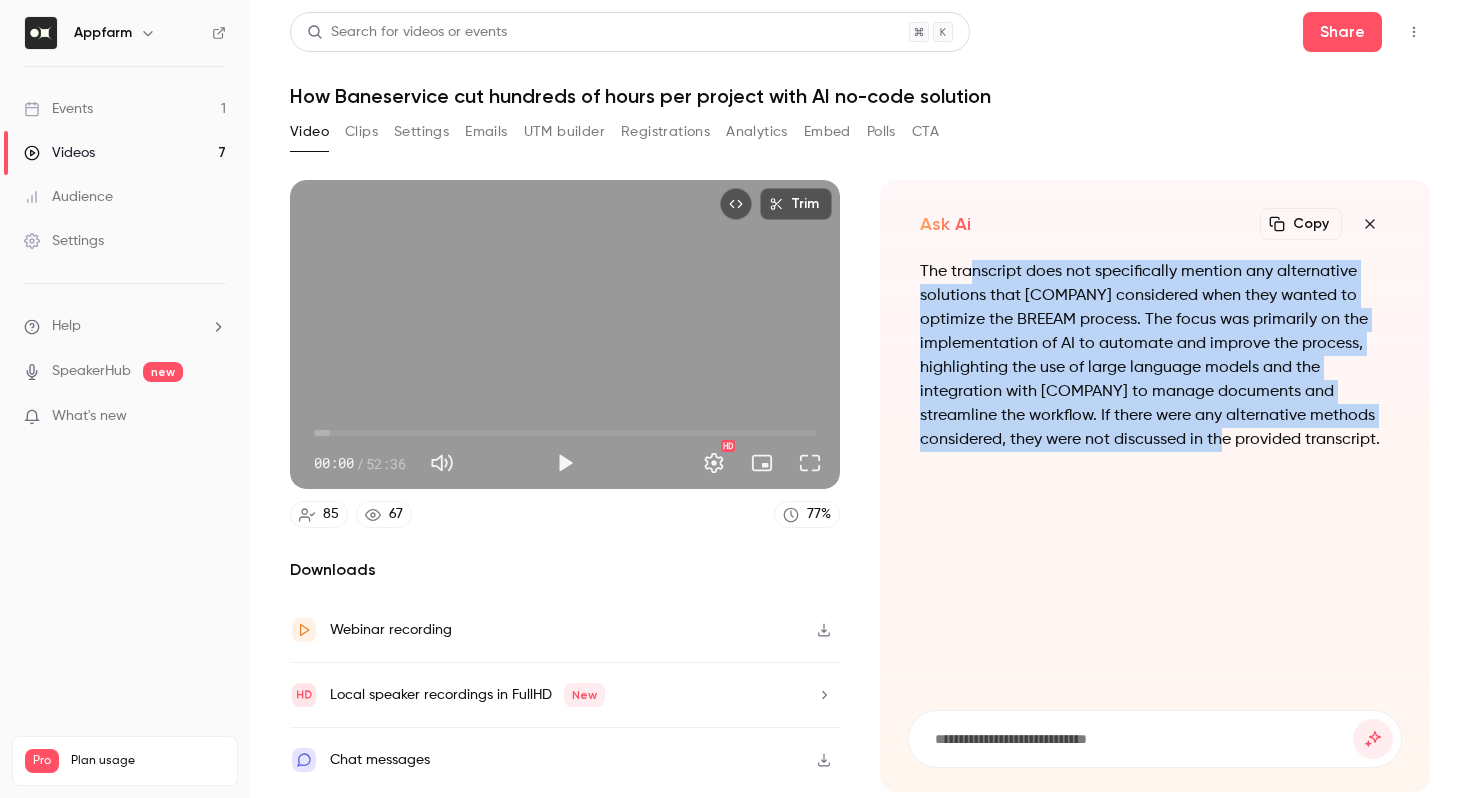 drag, startPoint x: 970, startPoint y: 271, endPoint x: 1203, endPoint y: 430, distance: 282.08154 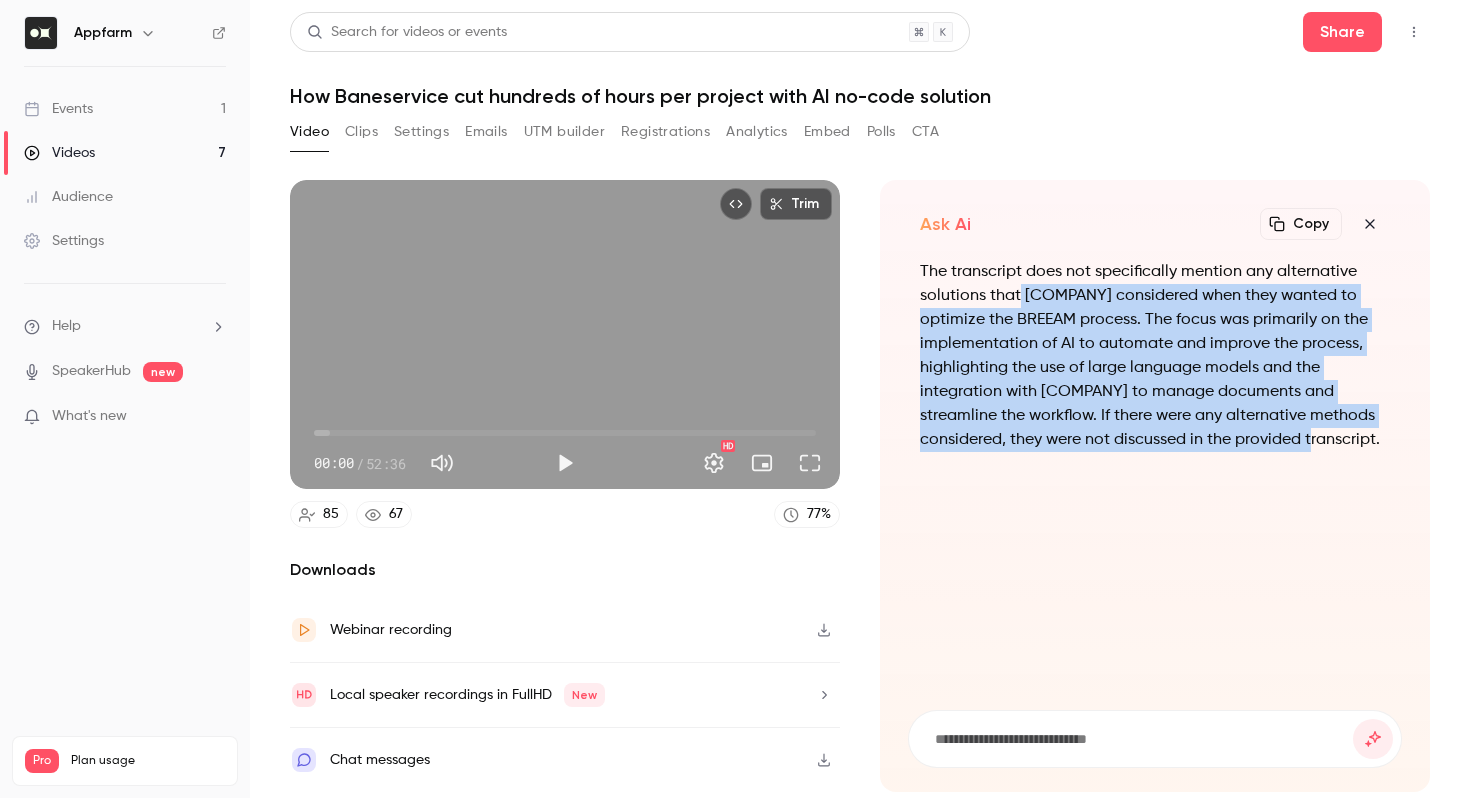 drag, startPoint x: 1292, startPoint y: 433, endPoint x: 1014, endPoint y: 299, distance: 308.60977 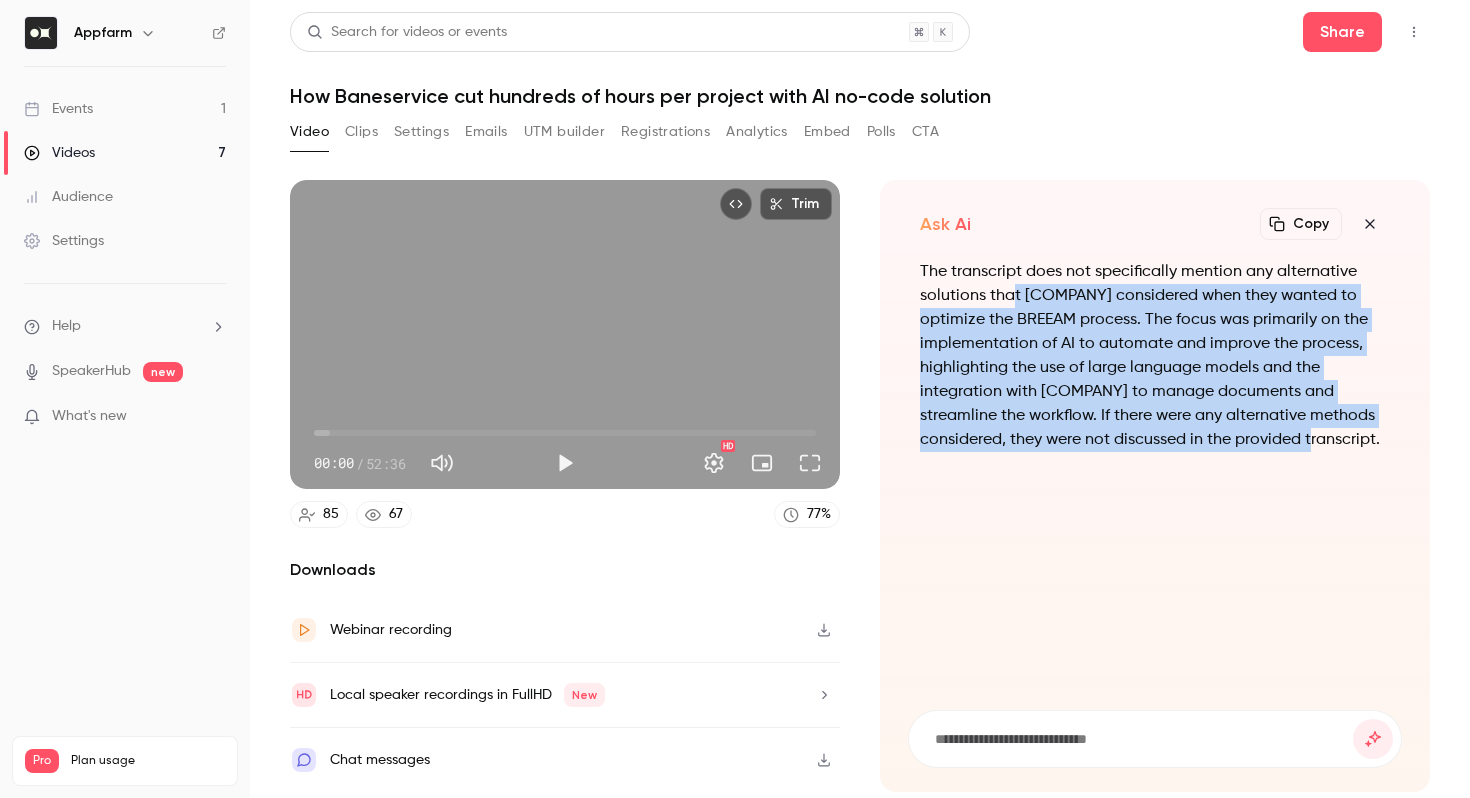 click on "The transcript does not specifically mention any alternative solutions that [COMPANY] considered when they wanted to optimize the BREEAM process. The focus was primarily on the implementation of AI to automate and improve the process, highlighting the use of large language models and the integration with [COMPANY] to manage documents and streamline the workflow. If there were any alternative methods considered, they were not discussed in the provided transcript." at bounding box center [1155, 356] 